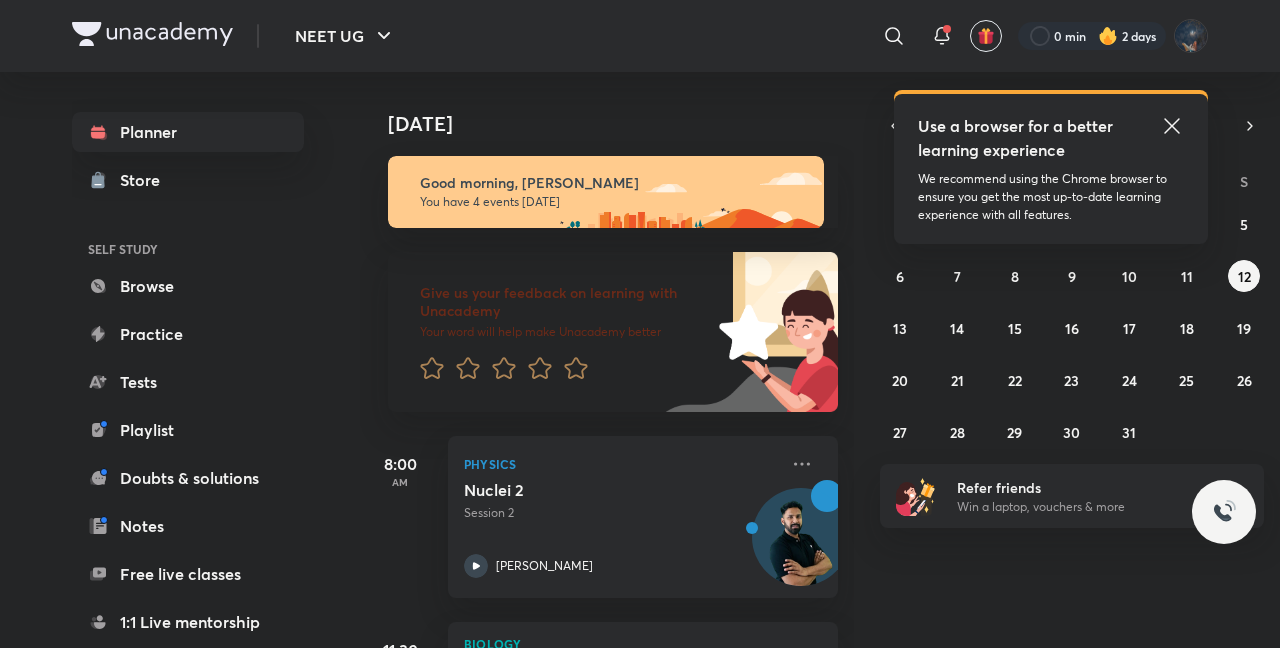 scroll, scrollTop: 0, scrollLeft: 0, axis: both 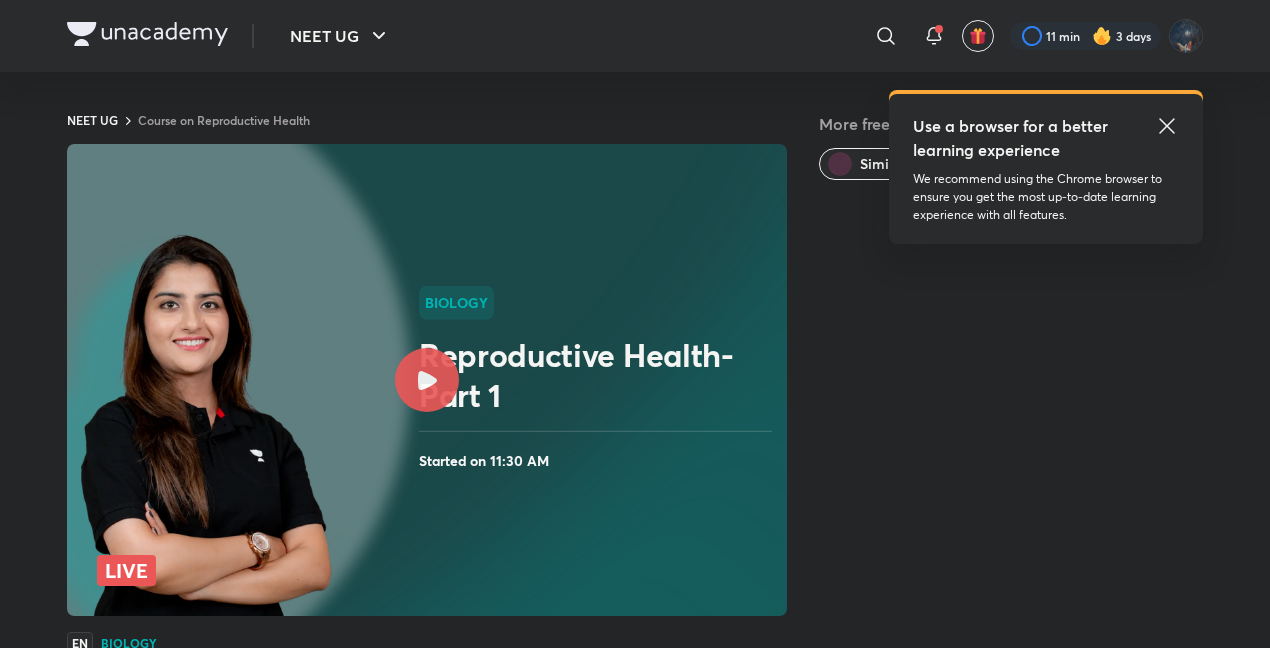 click 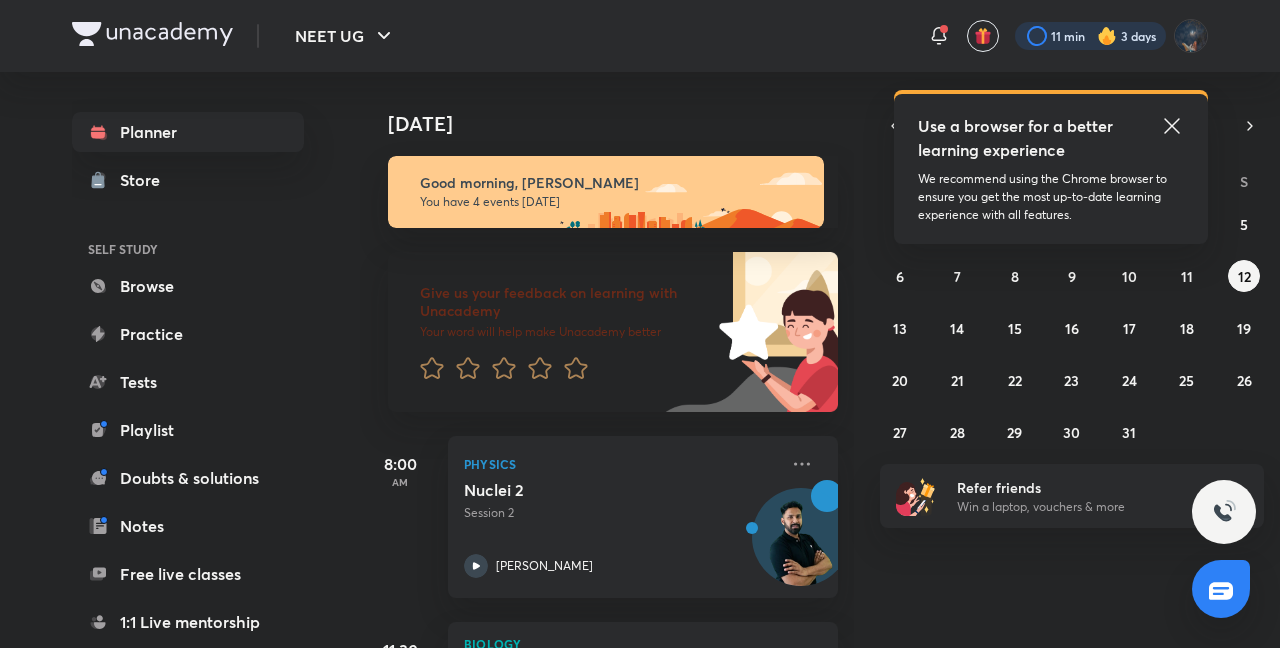scroll, scrollTop: 0, scrollLeft: 0, axis: both 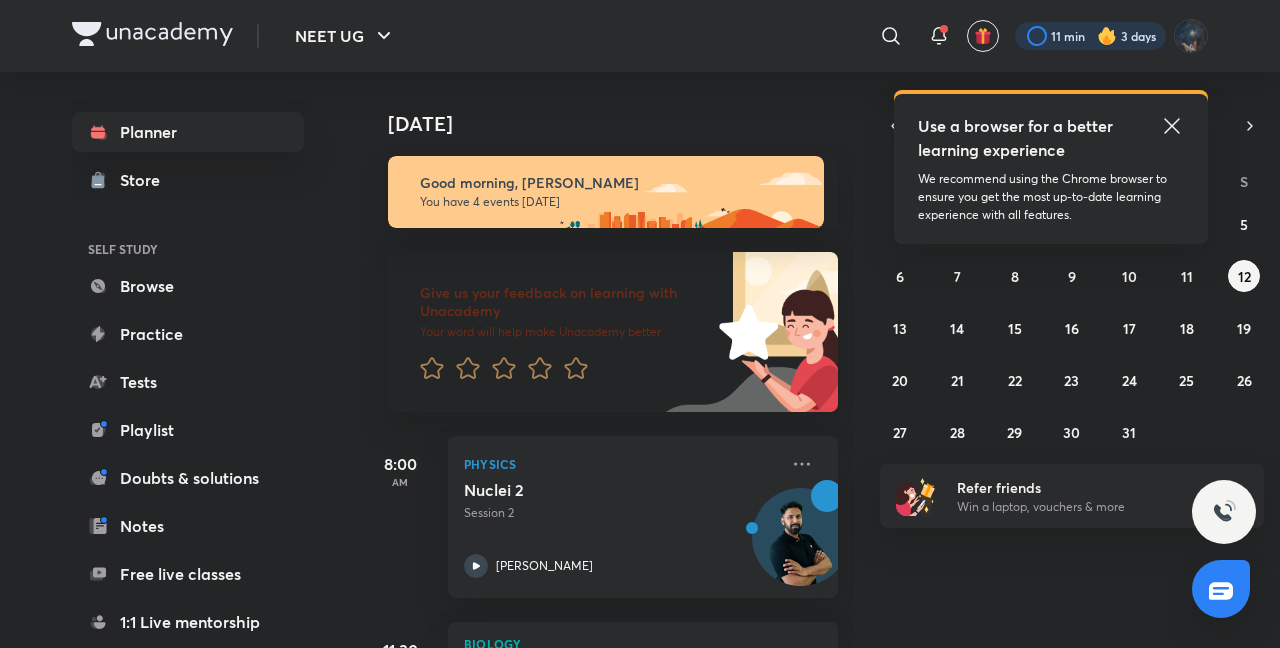 click at bounding box center (1090, 36) 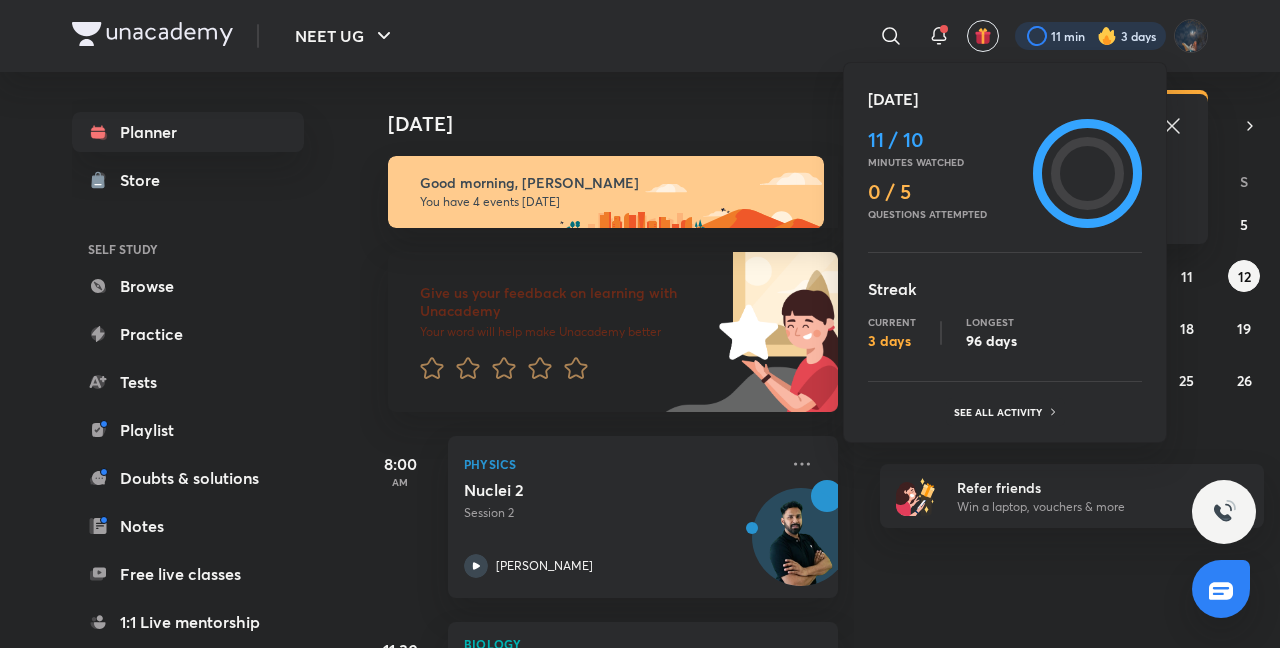 scroll, scrollTop: 0, scrollLeft: 0, axis: both 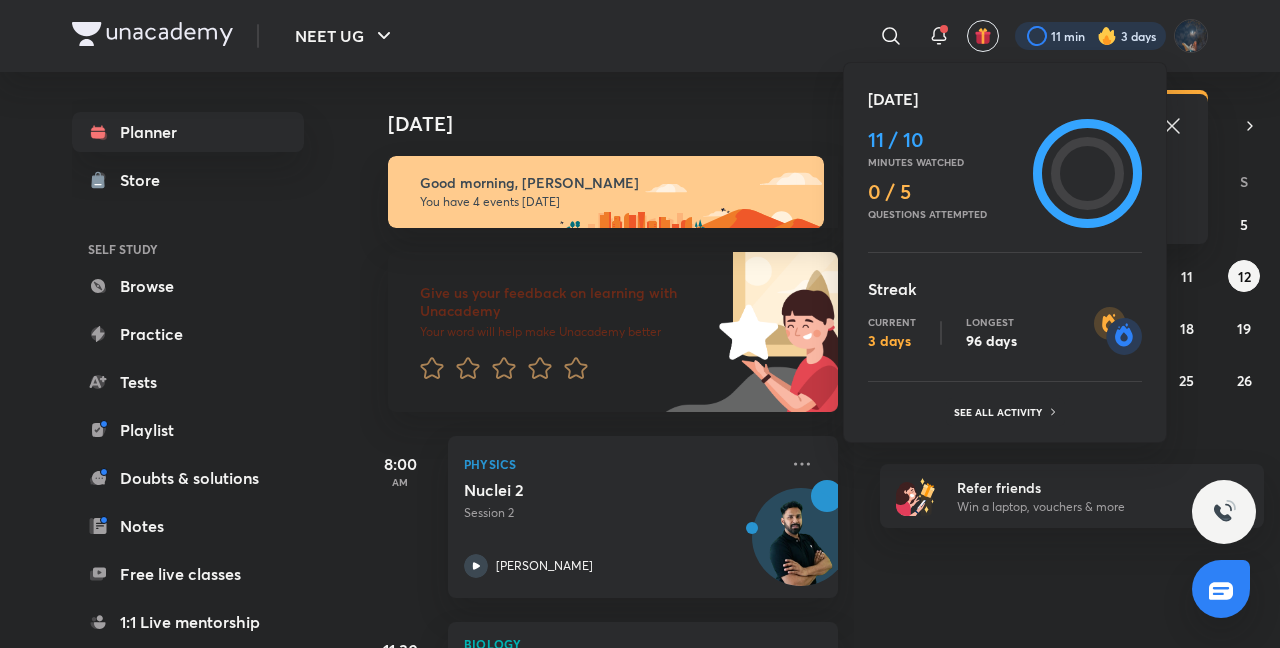 click at bounding box center [640, 324] 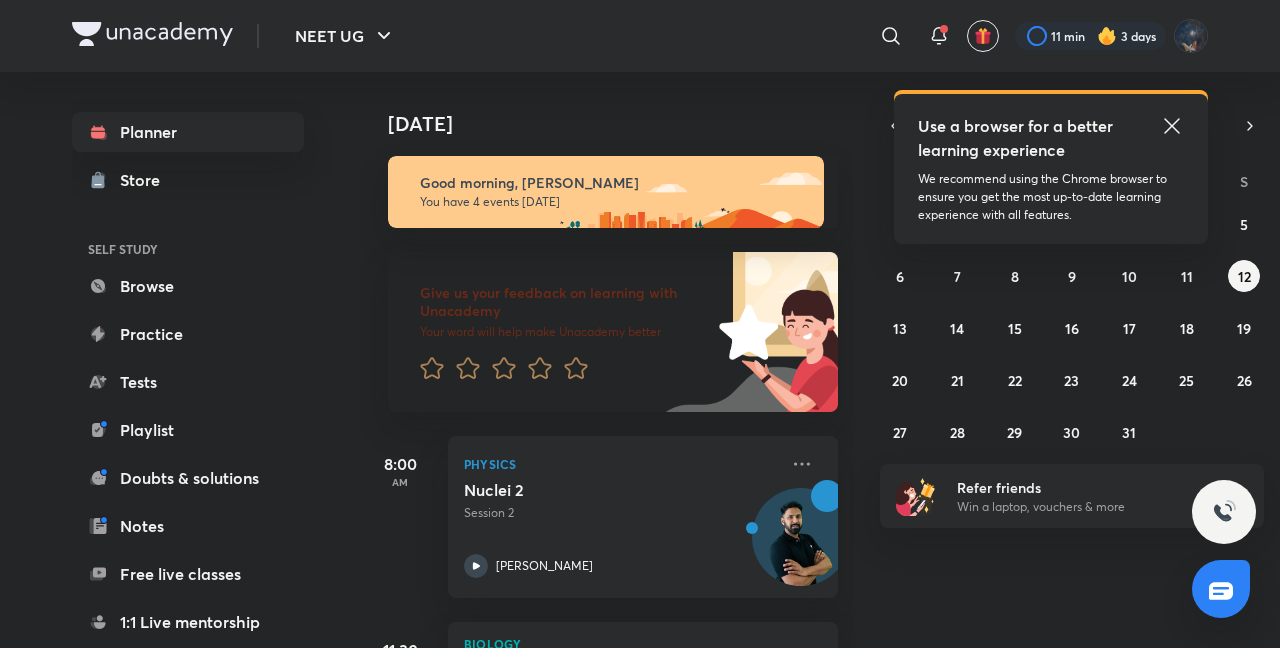 scroll, scrollTop: 365, scrollLeft: 0, axis: vertical 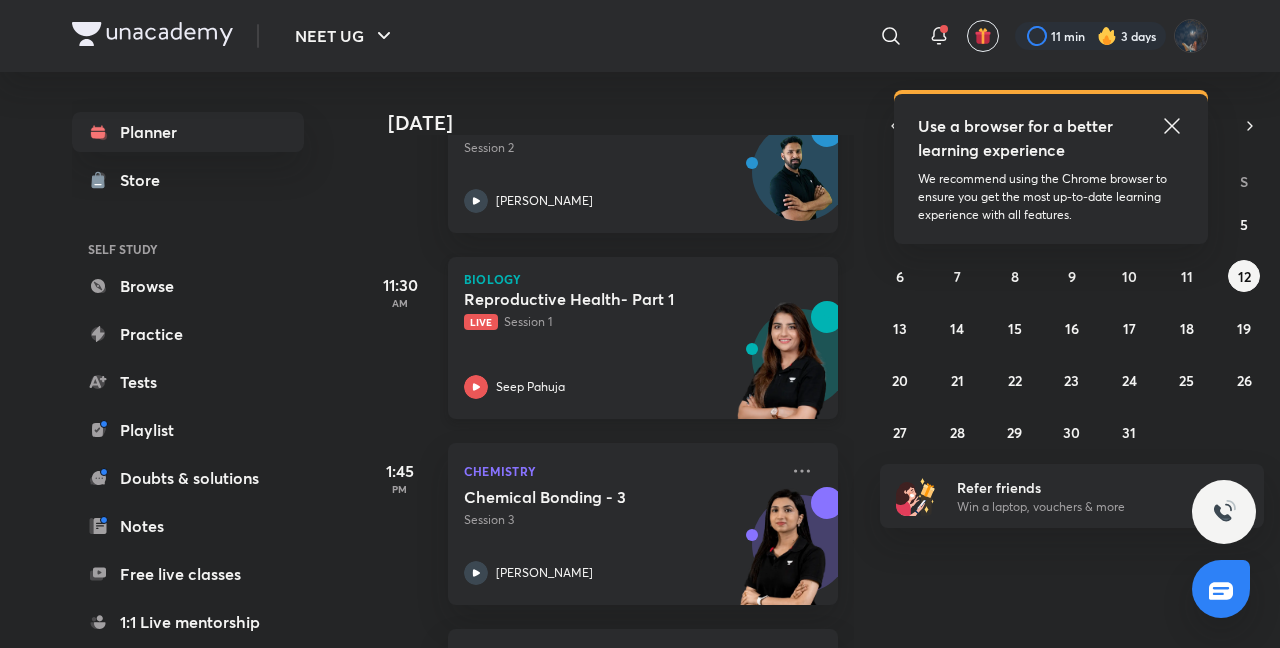 click 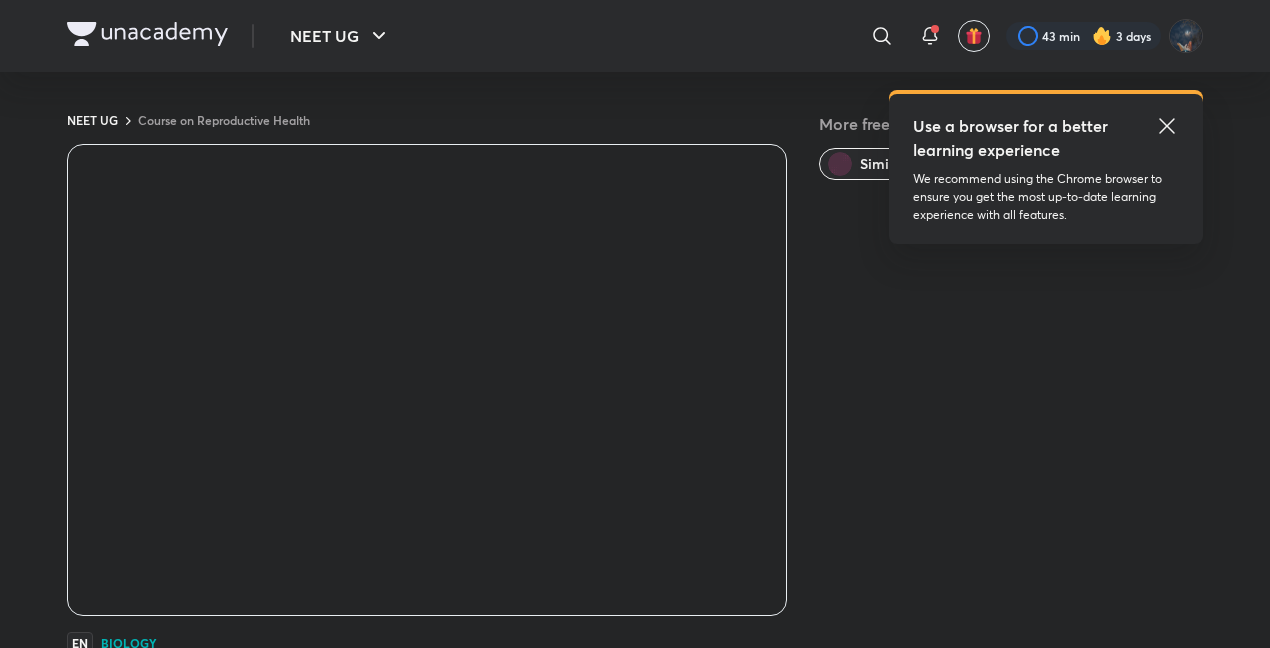 scroll, scrollTop: 0, scrollLeft: 0, axis: both 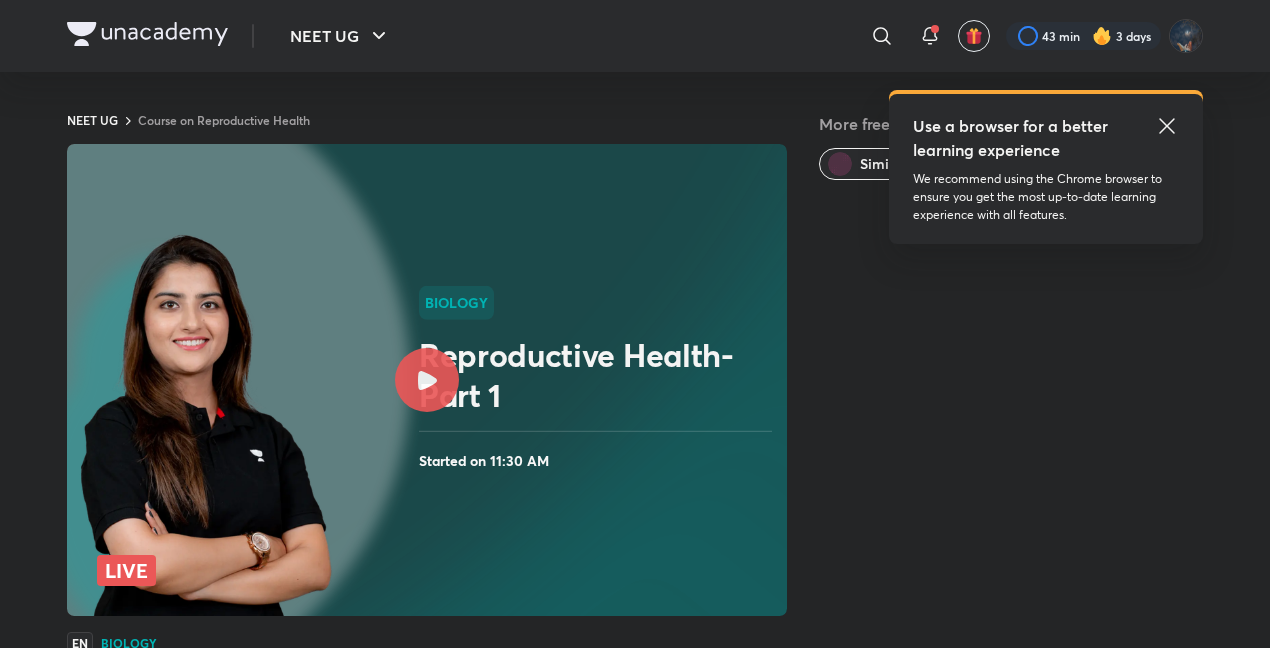 click at bounding box center (427, 380) 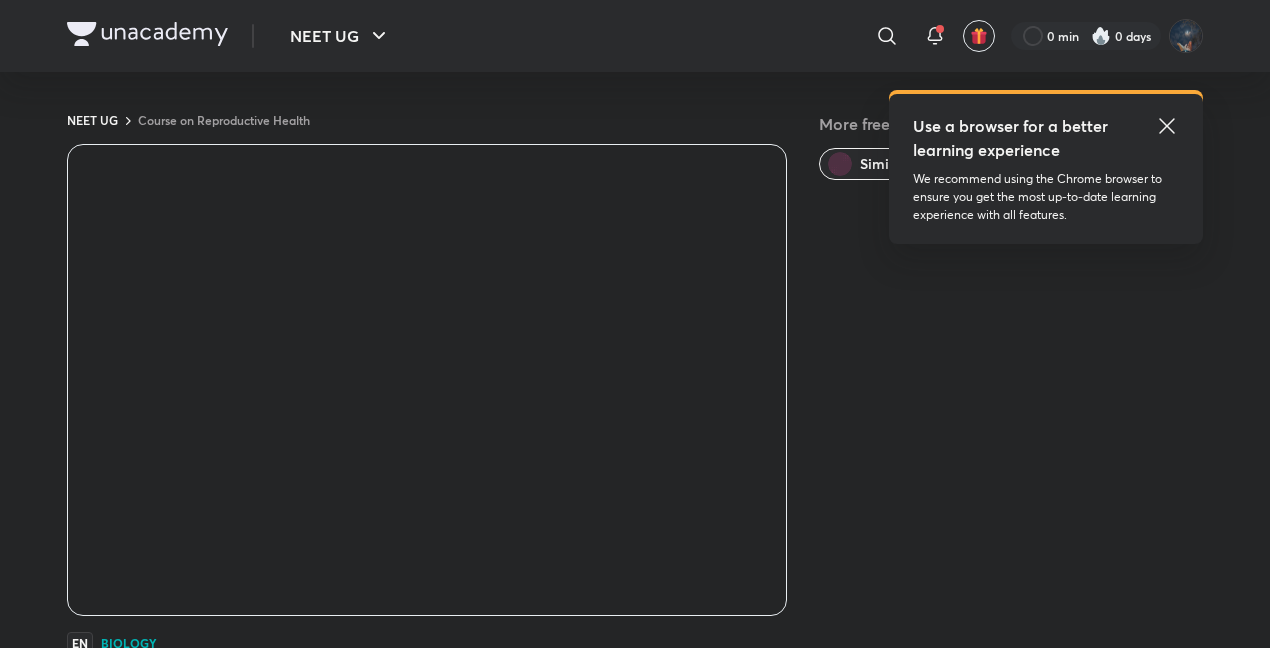 scroll, scrollTop: 0, scrollLeft: 0, axis: both 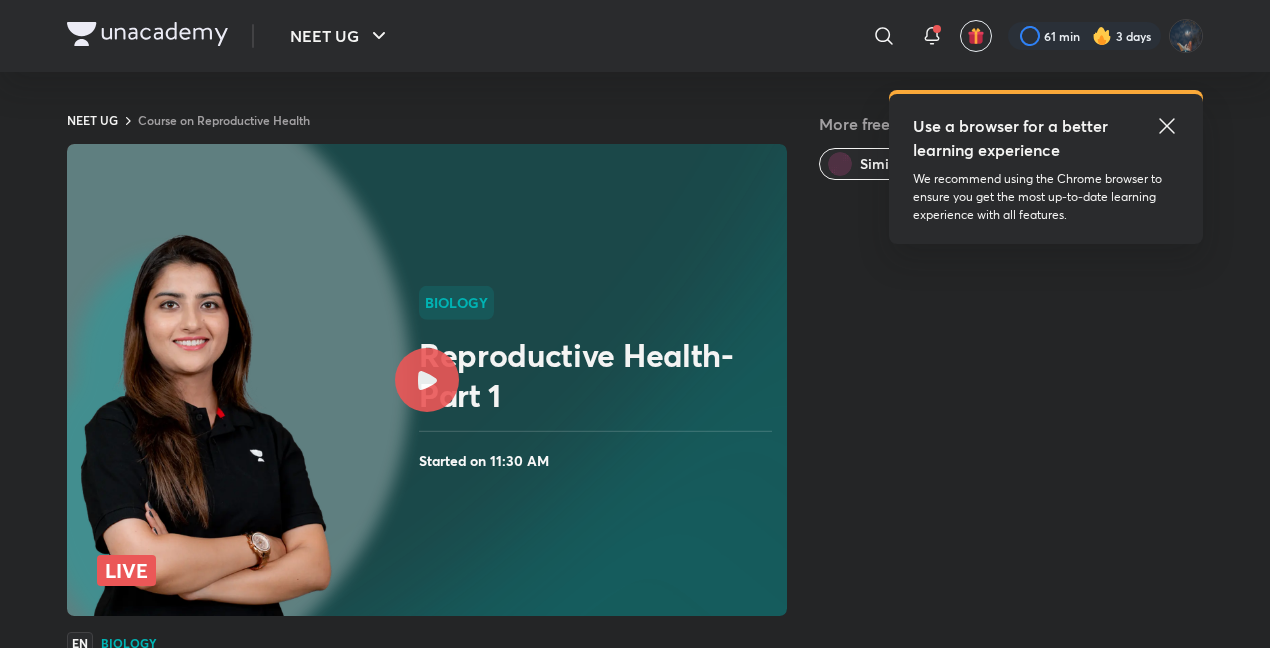click on "NEET UG ​ Use a browser for a better learning experience We recommend using the Chrome browser to ensure you get the most up-to-date learning experience with all features. 61 min 3 days NEET UG Course on Reproductive Health More free classes Similar classes by Seep Pahuja Live Biology   Reproductive Health- Part 1 Started on 11:30 AM EN Biology Reproductive Health- Part 1 Seep Pahuja 267K followers •  Biology Watch on app Download Class PDF Started on 11:30 AM • 0 watching In this batch, Top educator Seep Pahuja will help you prepare and complete the syllabus of Biology. The batch will include strategy, tips & tricks, practice questions, and time management techniques for NEET Exam. Enrolling in this batch will be the one-stop solution to prepare for NEET 2026. The full syllabus will be completed and classes will be conducted on weekdays. The classes will be covered in Hinglish and the notes will be provided in English. Read more Get subscription to start your preparation View subscription plans   Blogs" at bounding box center [635, 969] 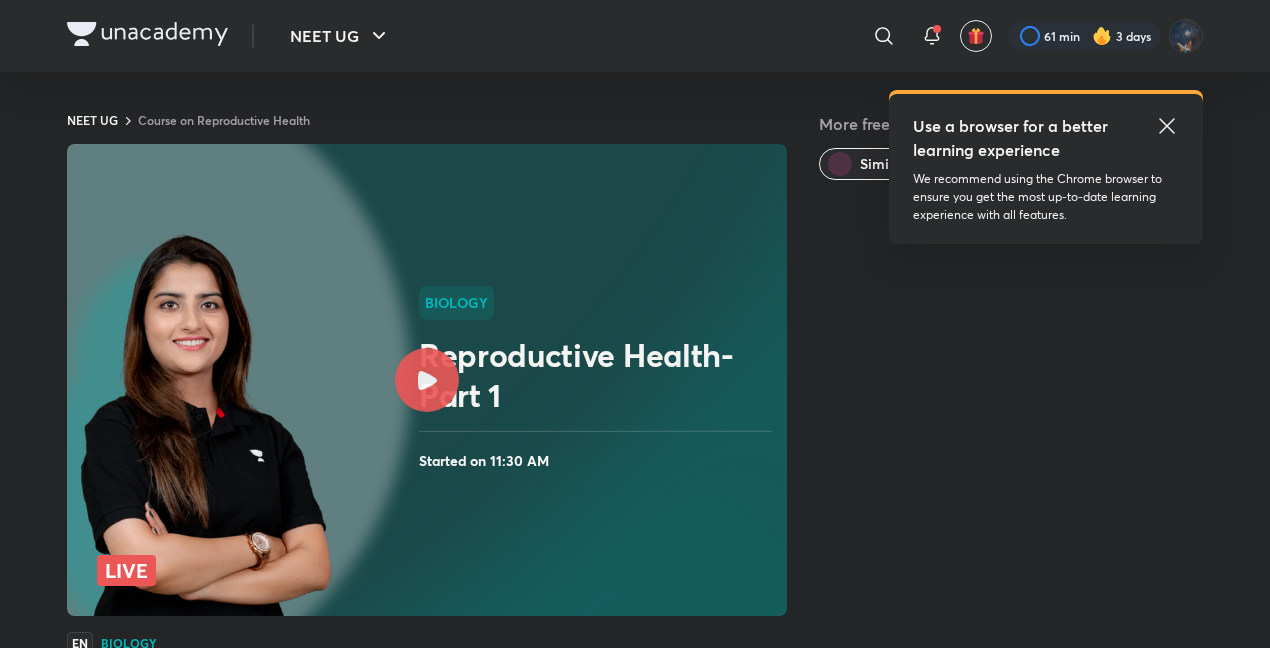 click at bounding box center (635, 1) 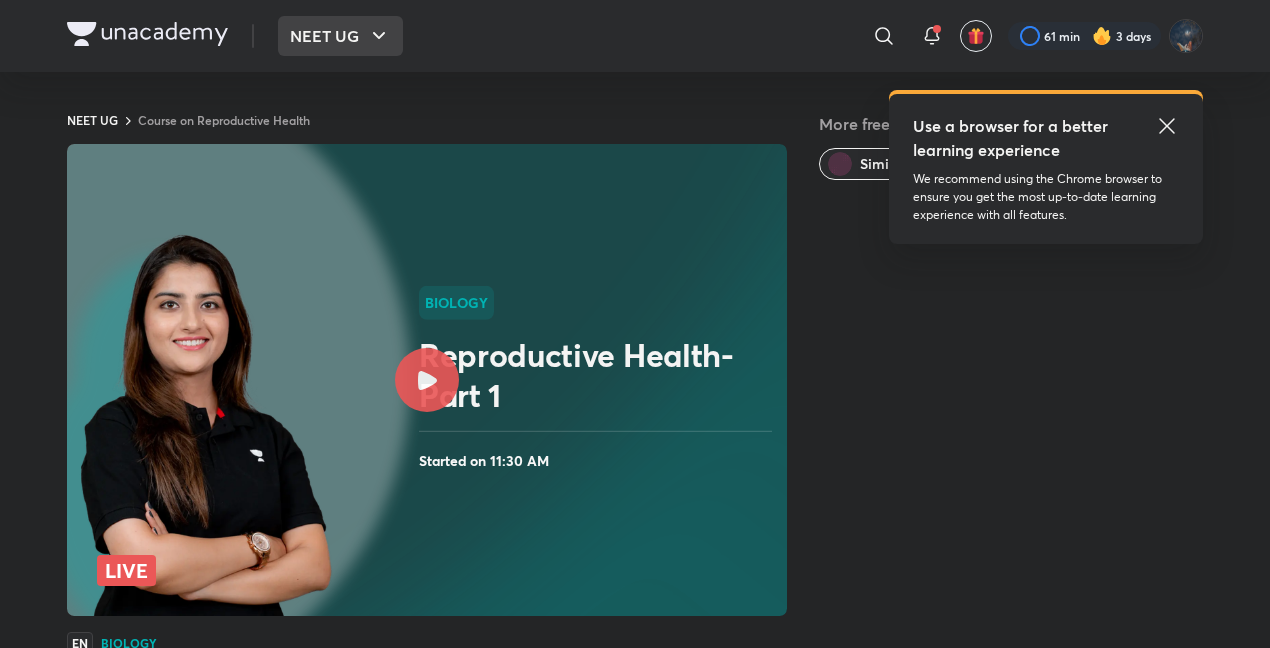 click on "NEET UG" at bounding box center [340, 36] 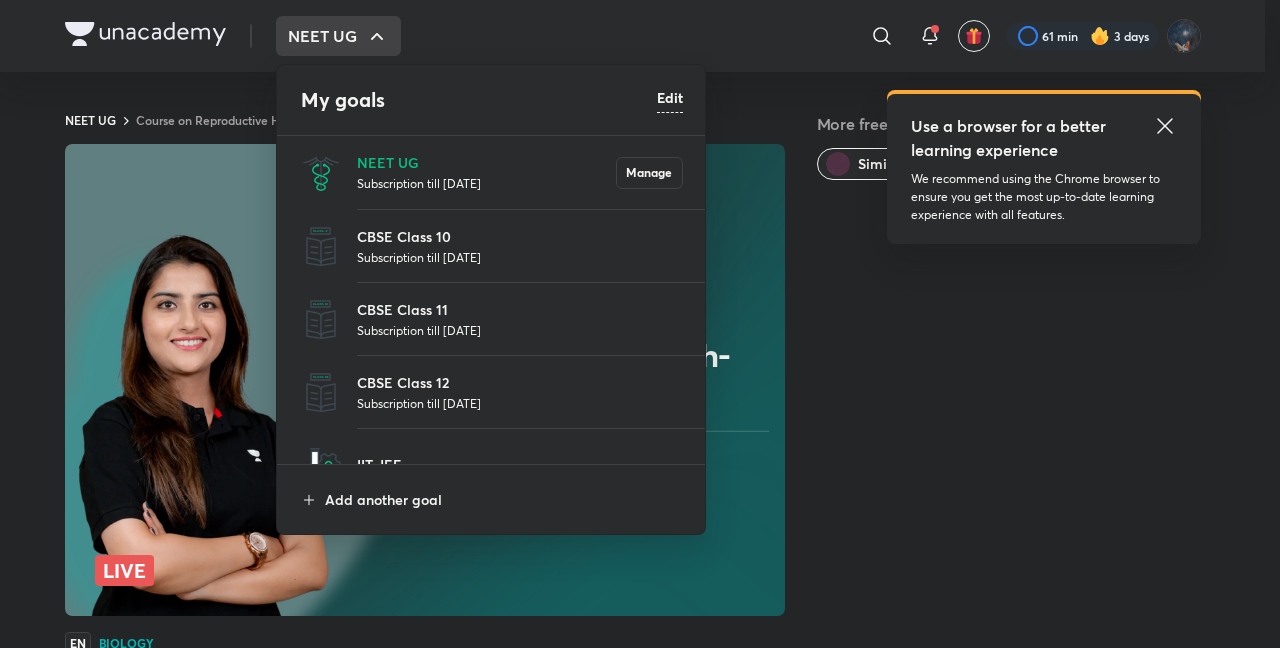click on "Subscription till 15 May 2026" at bounding box center (486, 183) 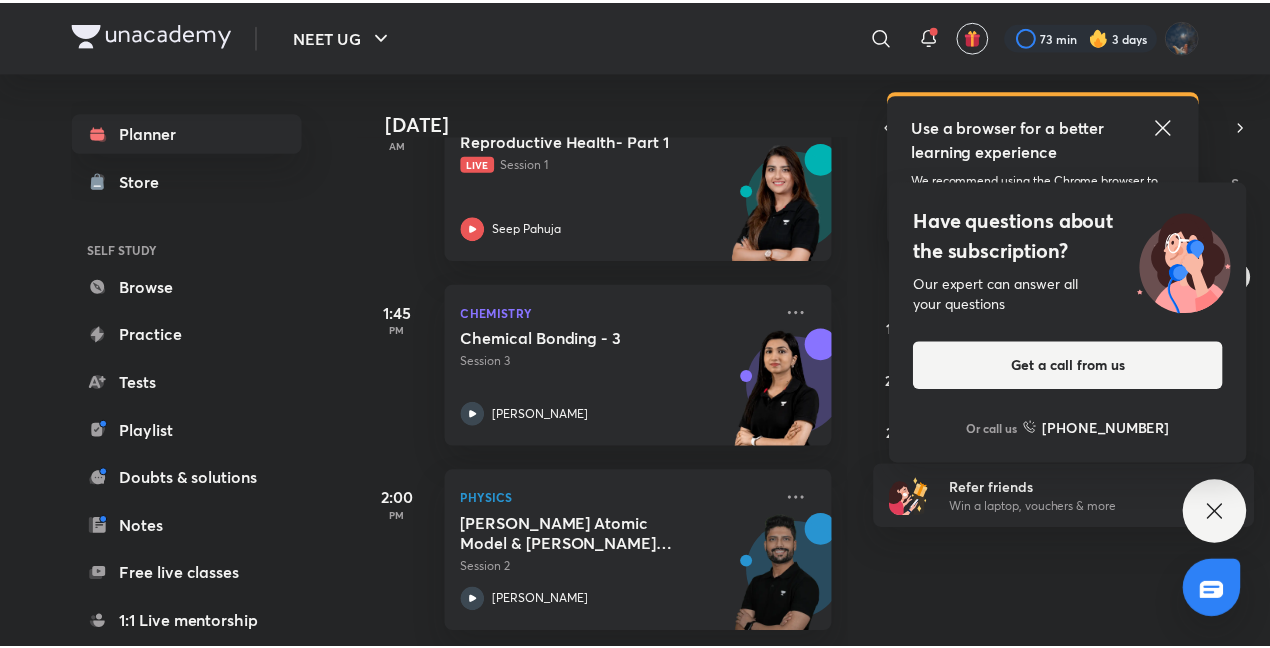 scroll, scrollTop: 539, scrollLeft: 0, axis: vertical 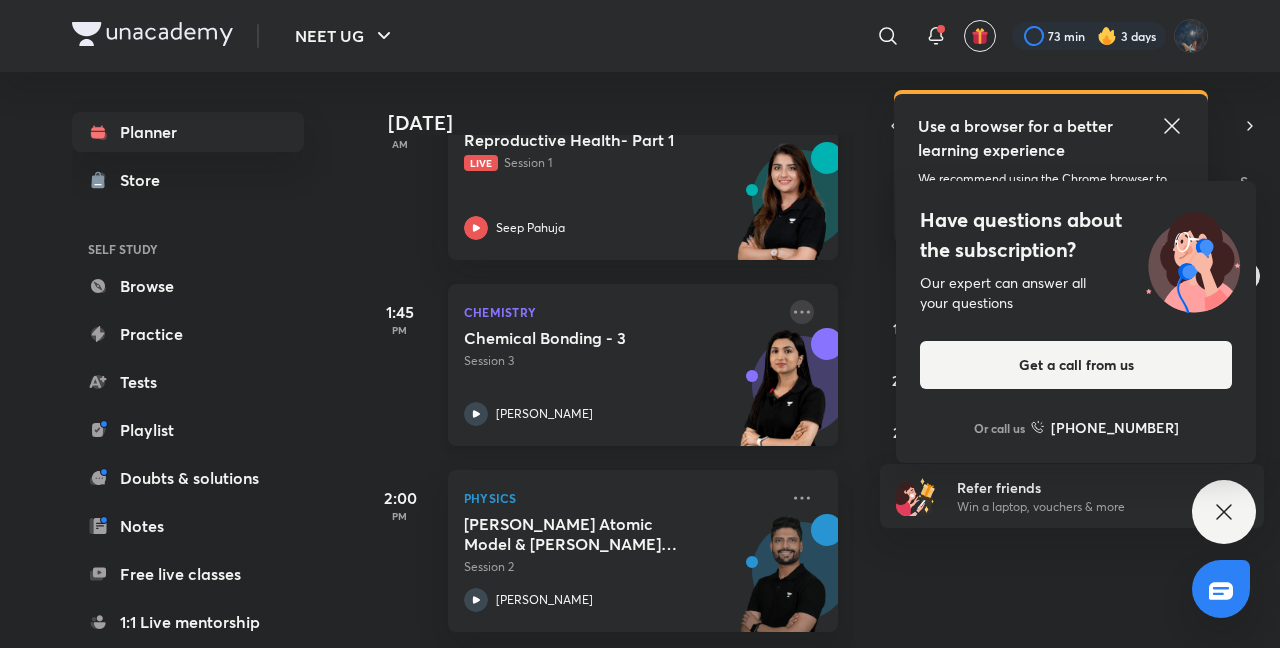 click 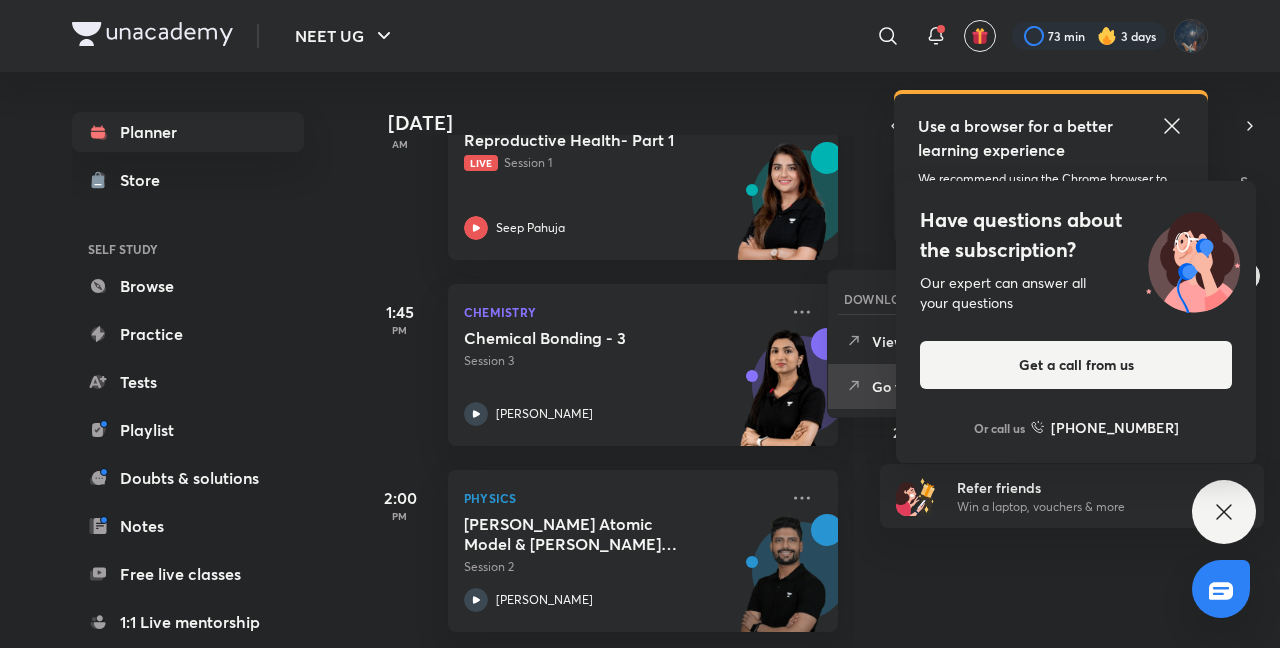 click on "Go to course page" at bounding box center (927, 386) 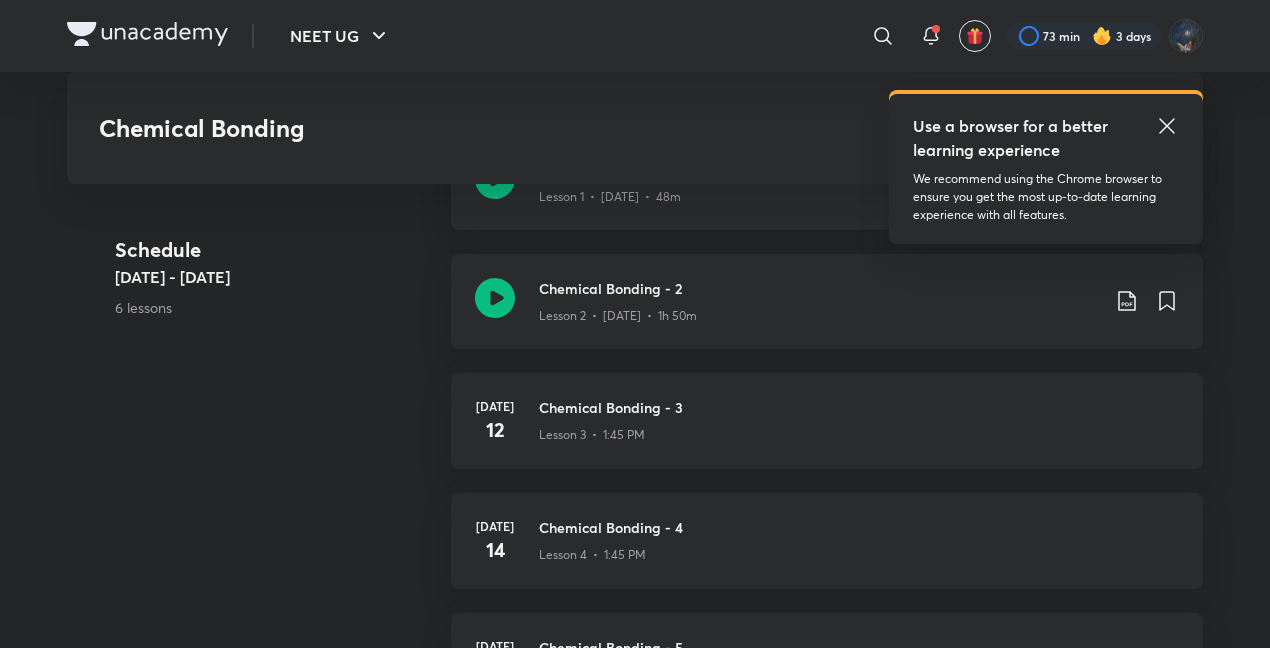 scroll, scrollTop: 845, scrollLeft: 0, axis: vertical 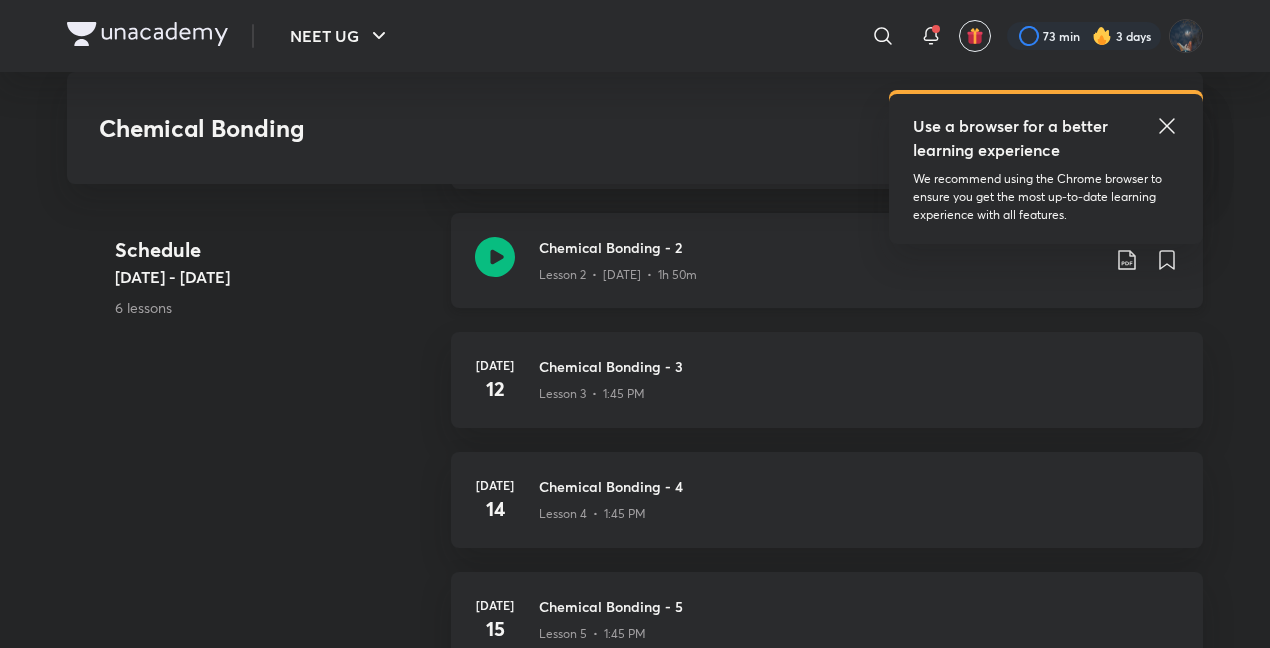 click on "Chemical Bonding - 2 Lesson 2  •  [DATE]  •  1h 50m" at bounding box center (827, 260) 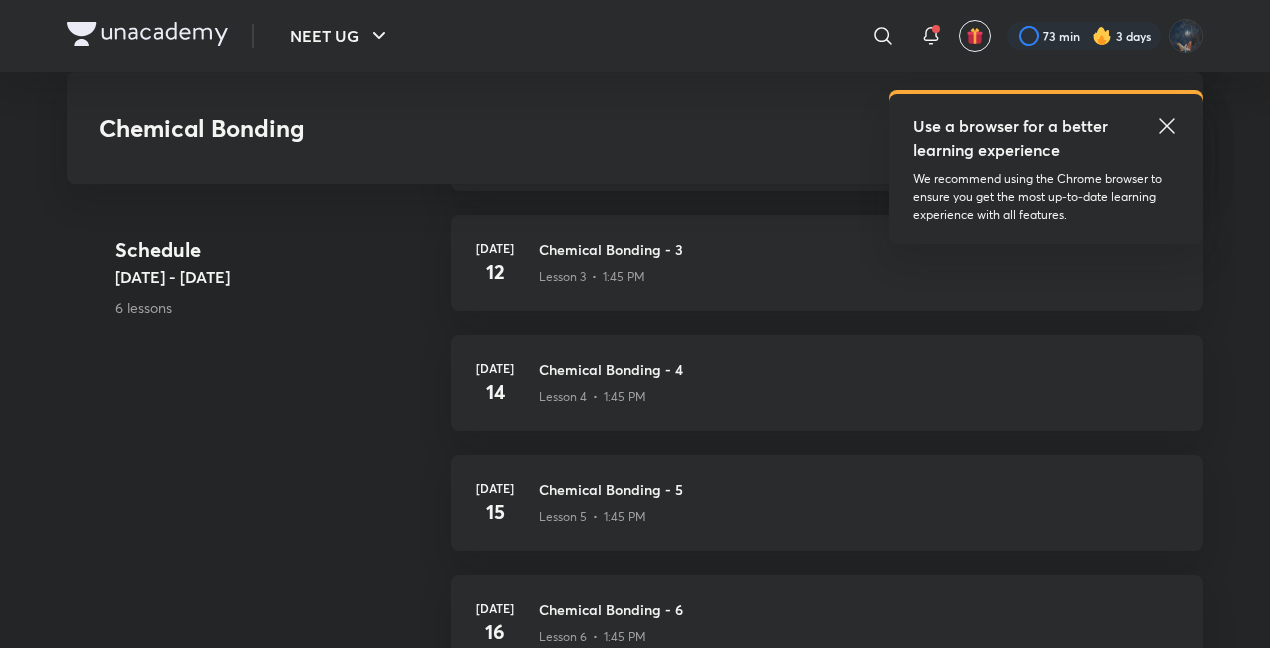 scroll, scrollTop: 1249, scrollLeft: 0, axis: vertical 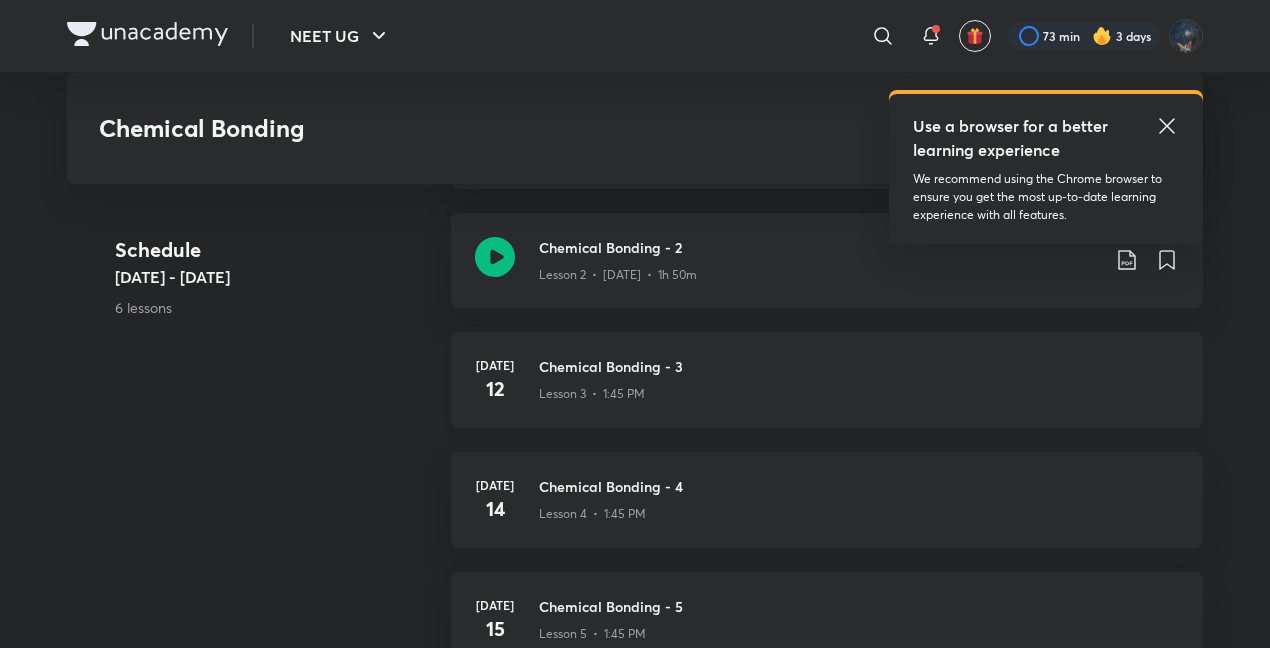 click on "12" at bounding box center (495, 389) 